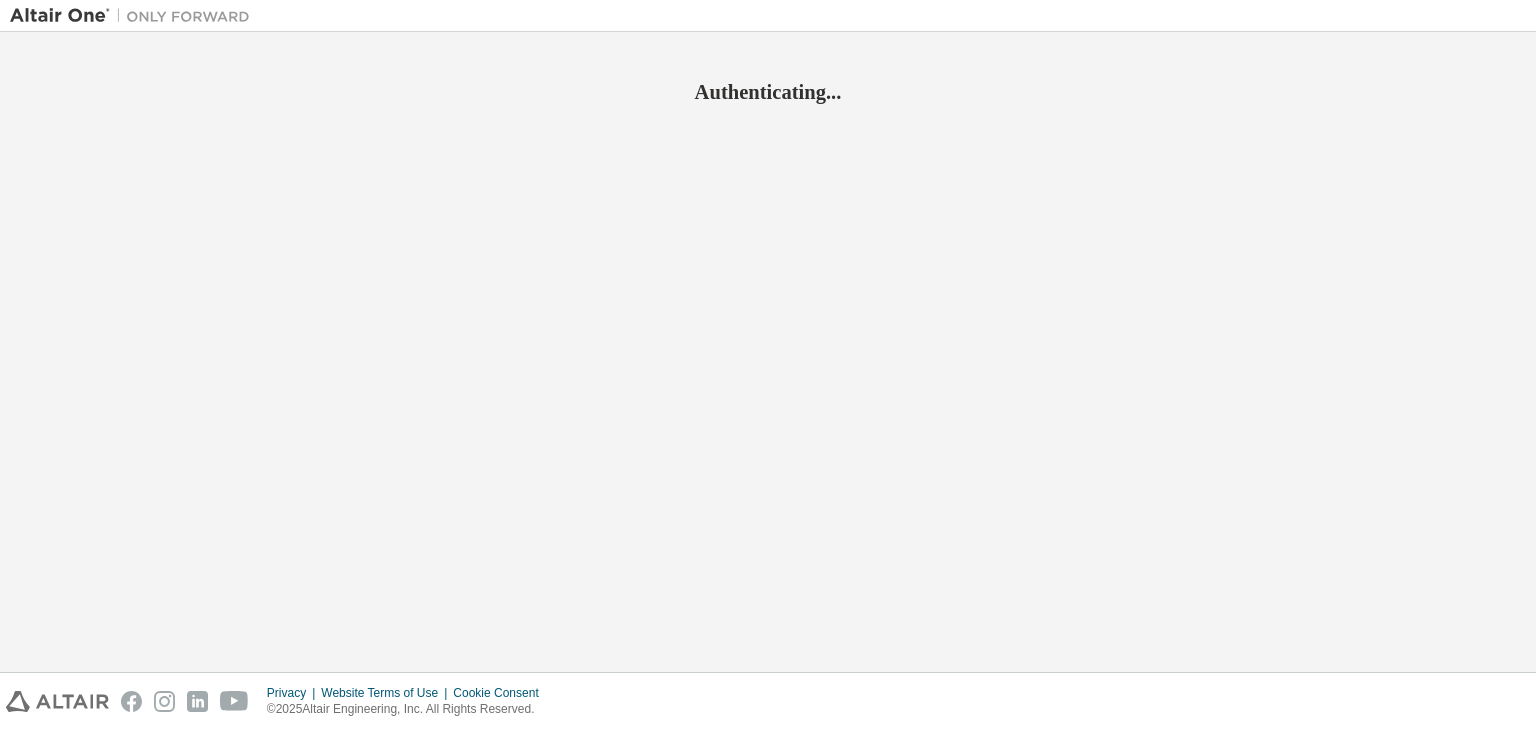 scroll, scrollTop: 0, scrollLeft: 0, axis: both 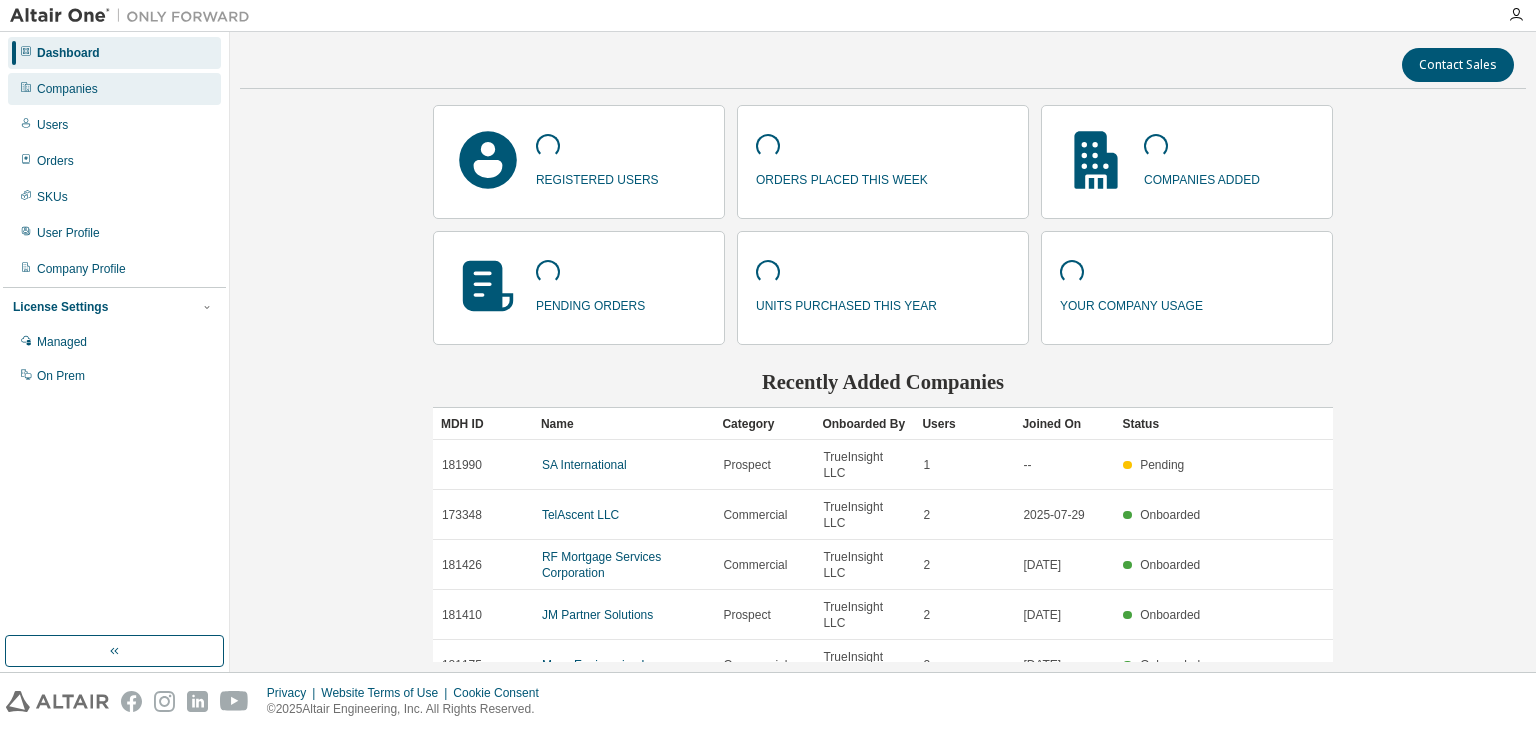 click on "Companies" at bounding box center (114, 89) 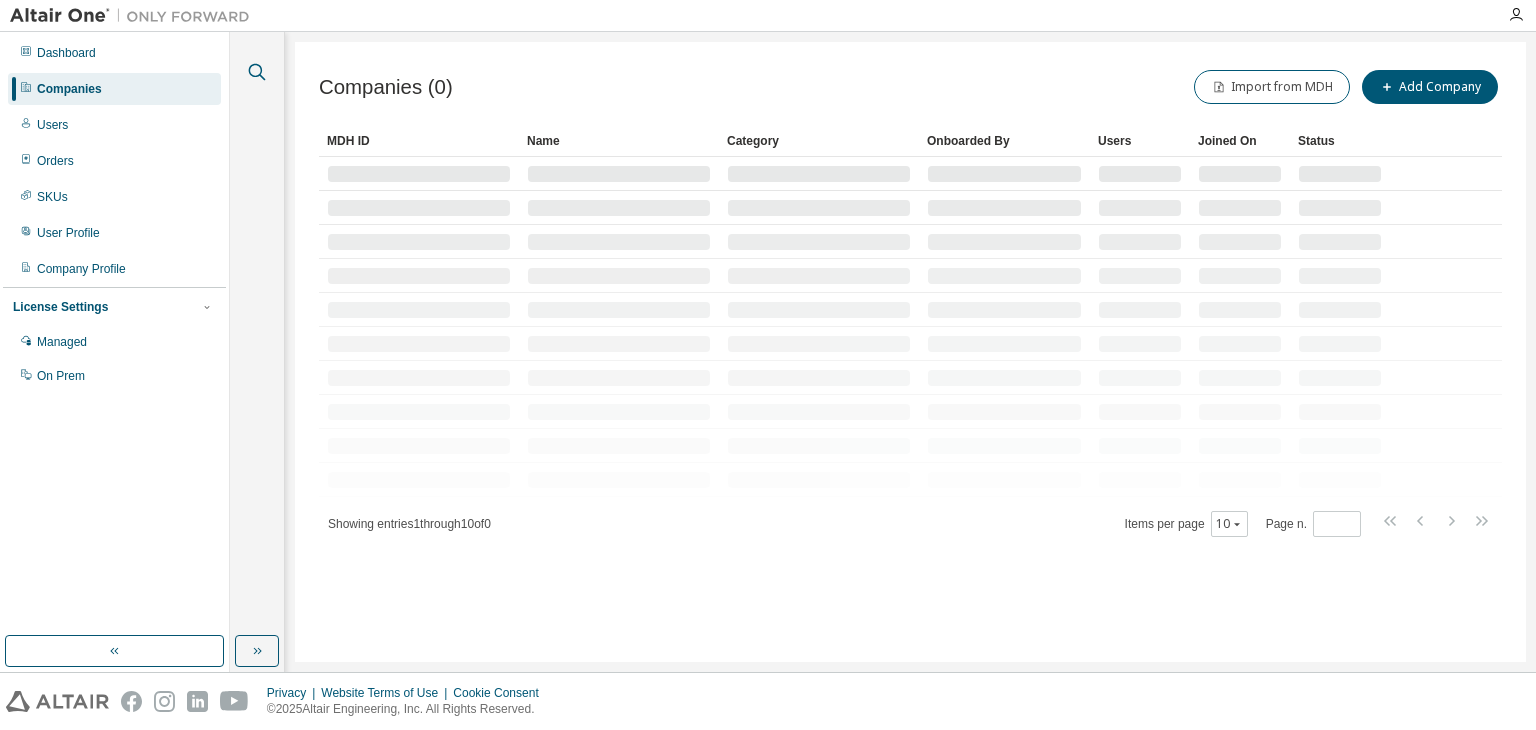 click 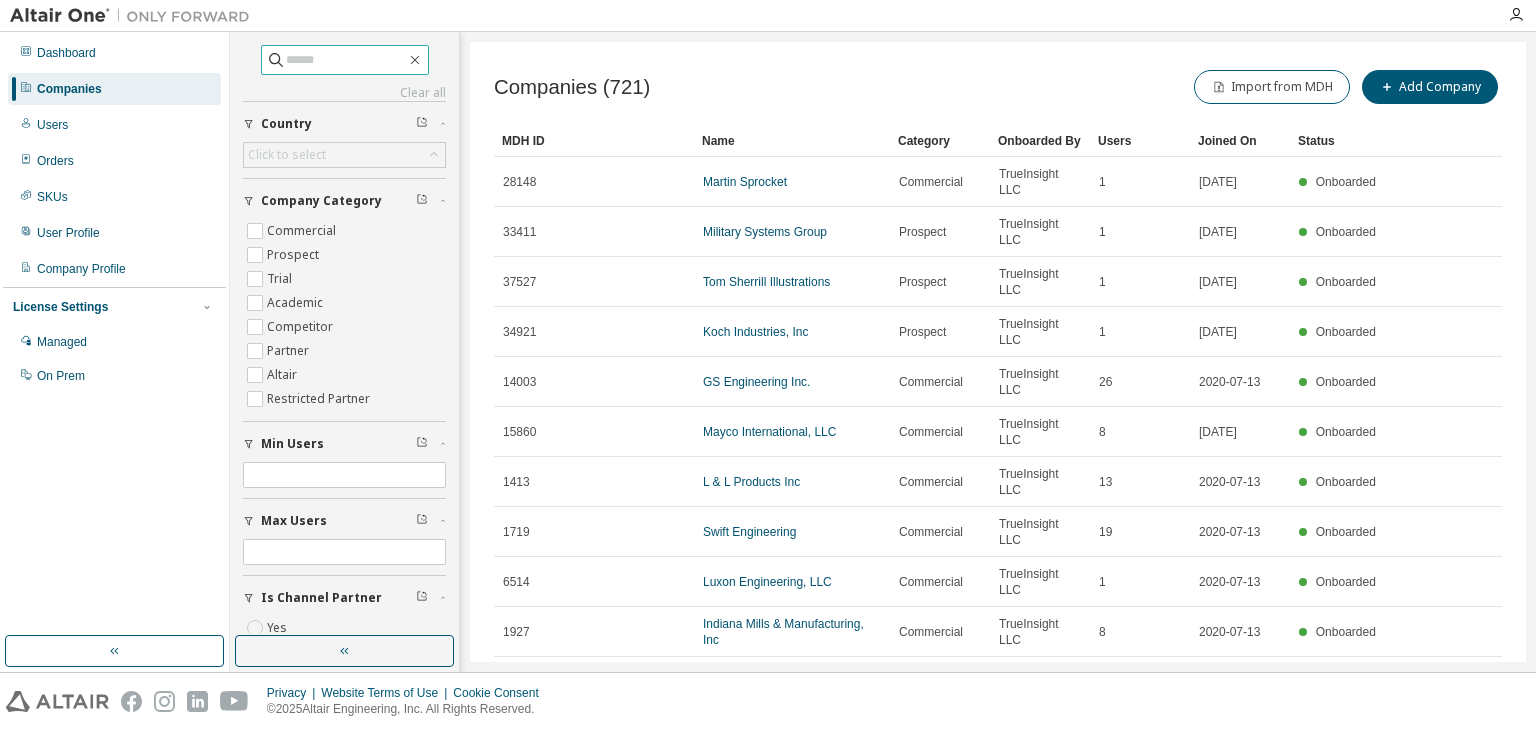 click at bounding box center (346, 60) 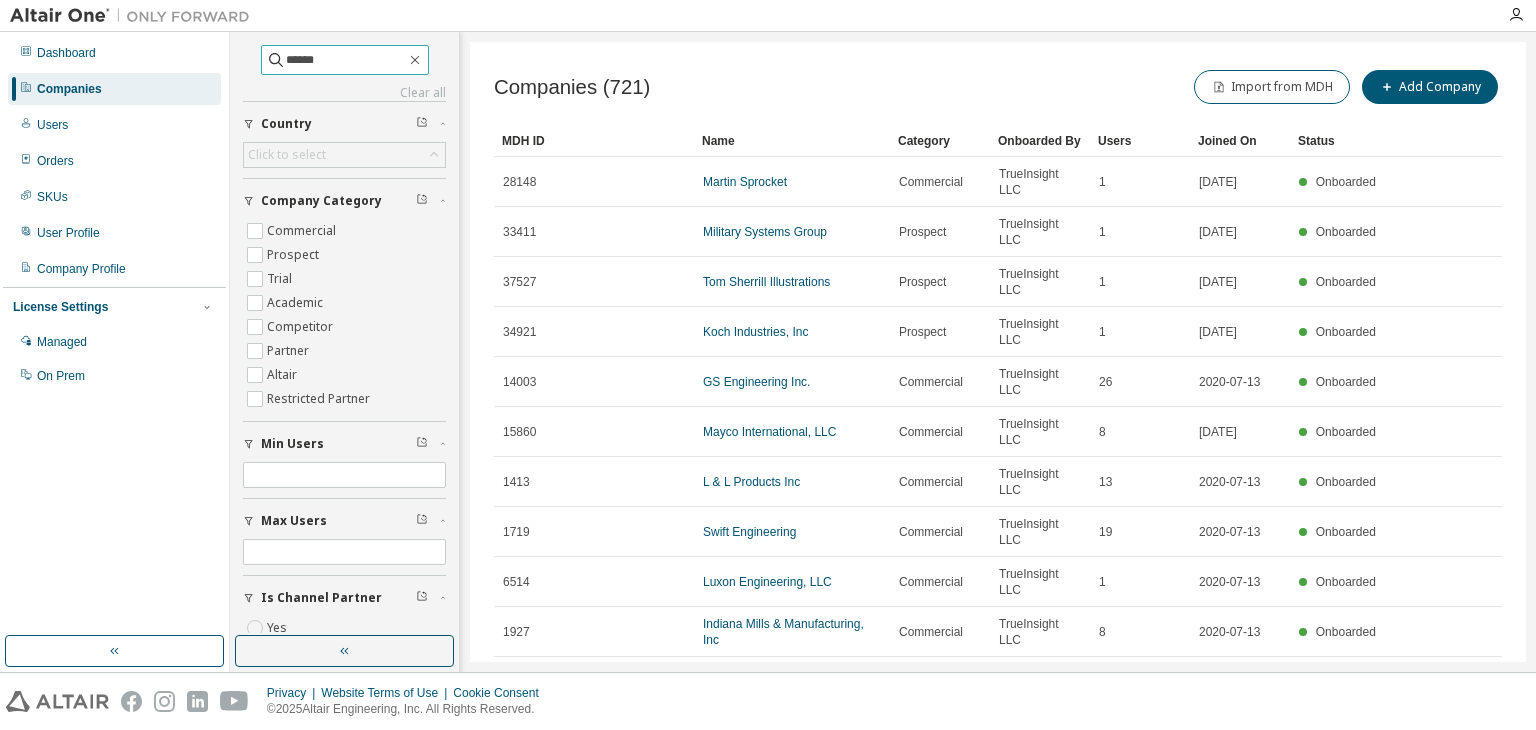 type on "******" 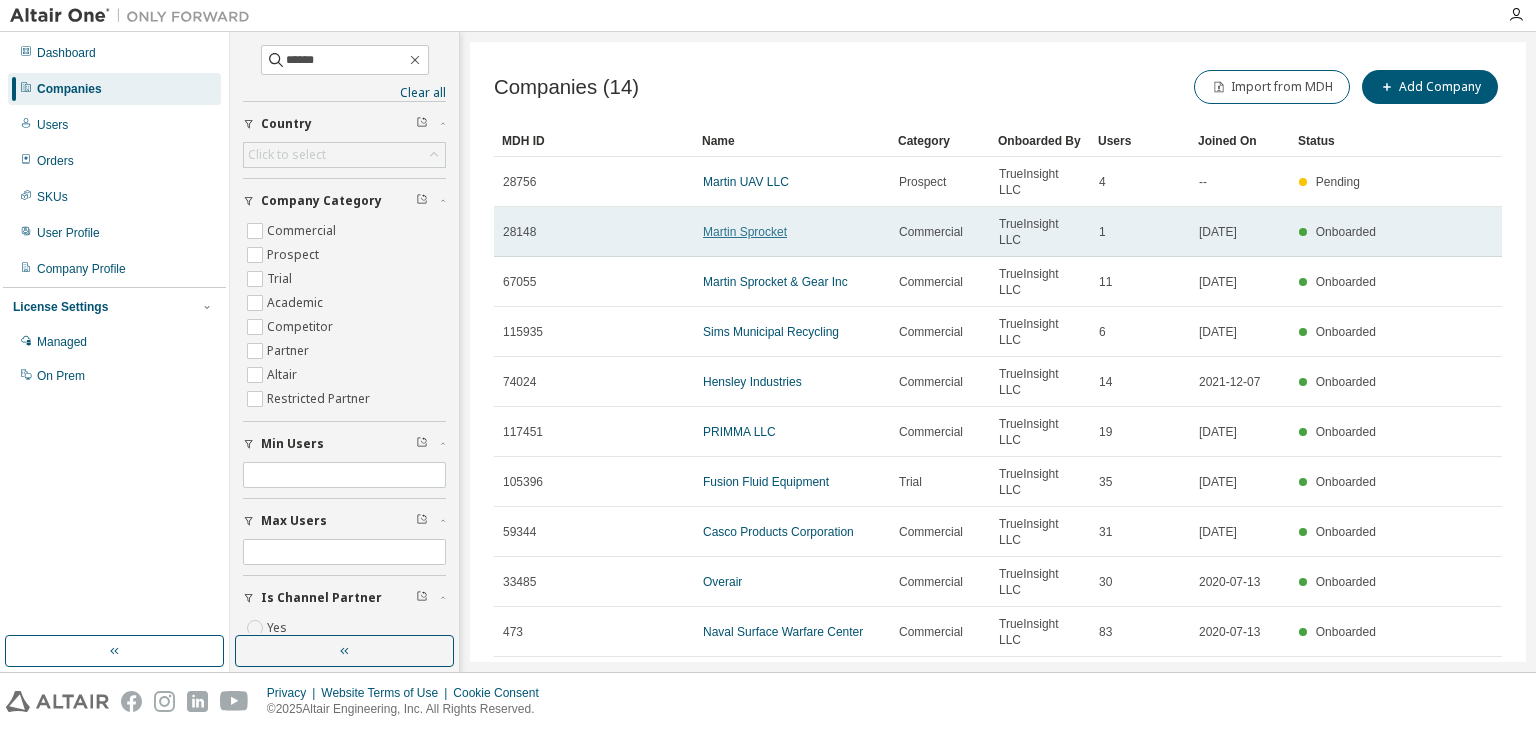 click on "Martin Sprocket" at bounding box center [745, 232] 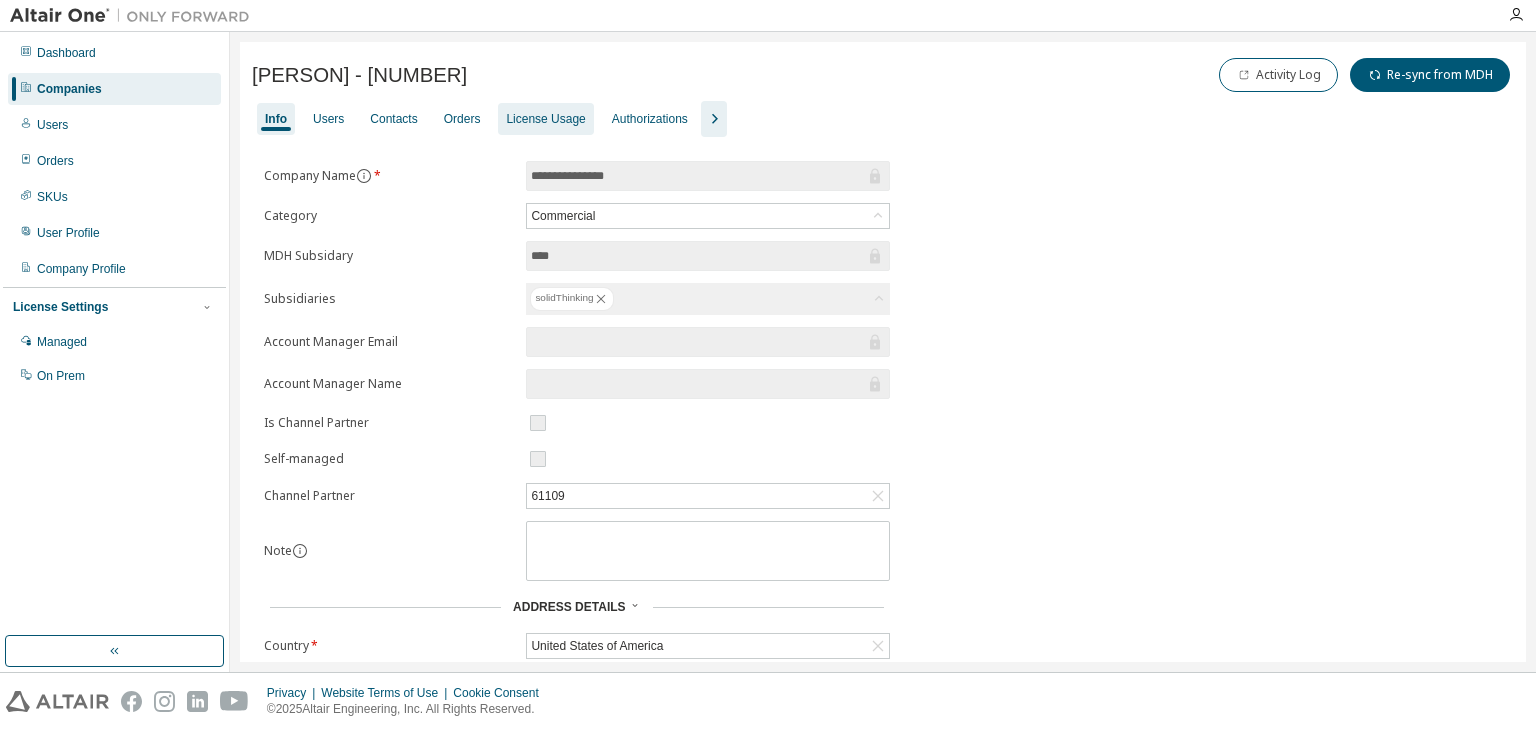 click on "License Usage" at bounding box center [545, 119] 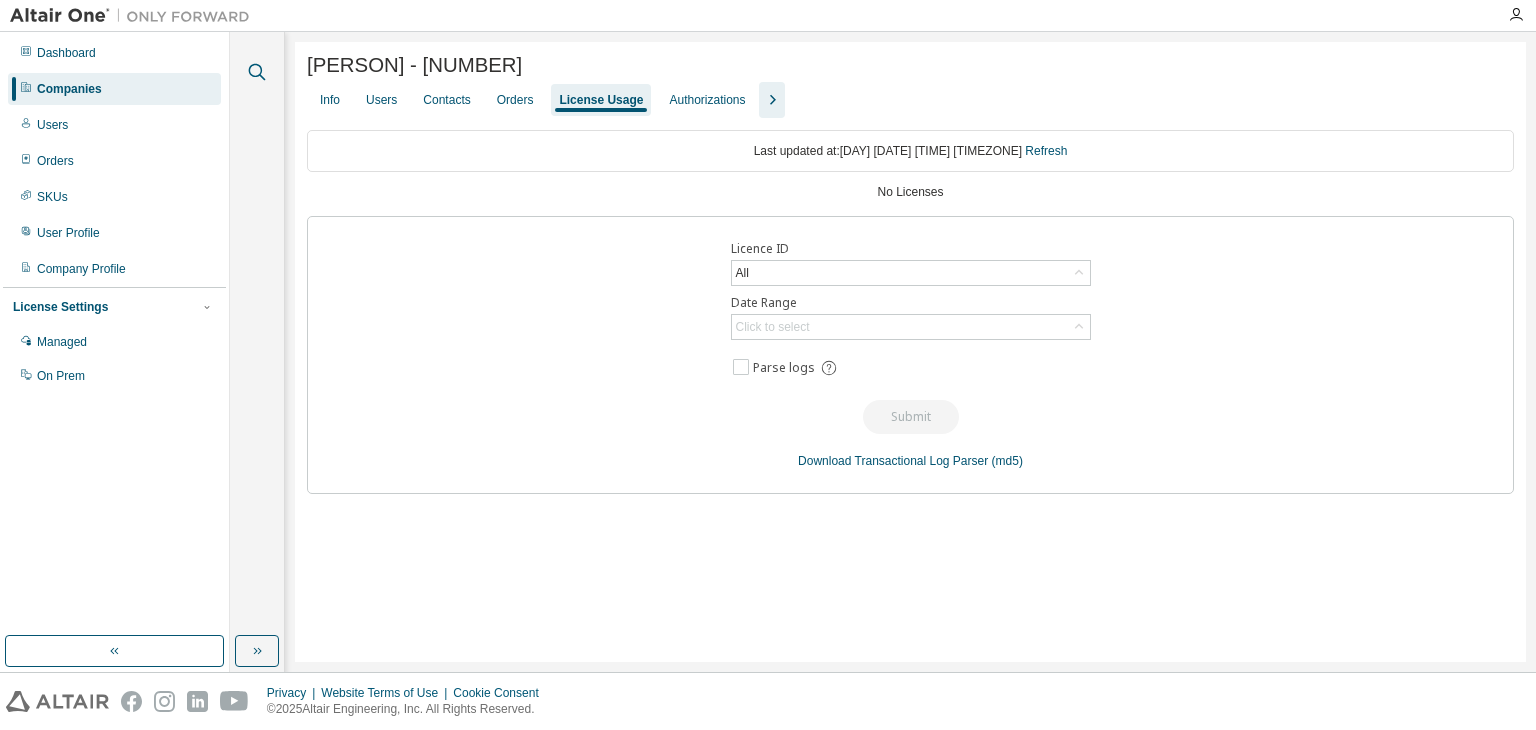 click 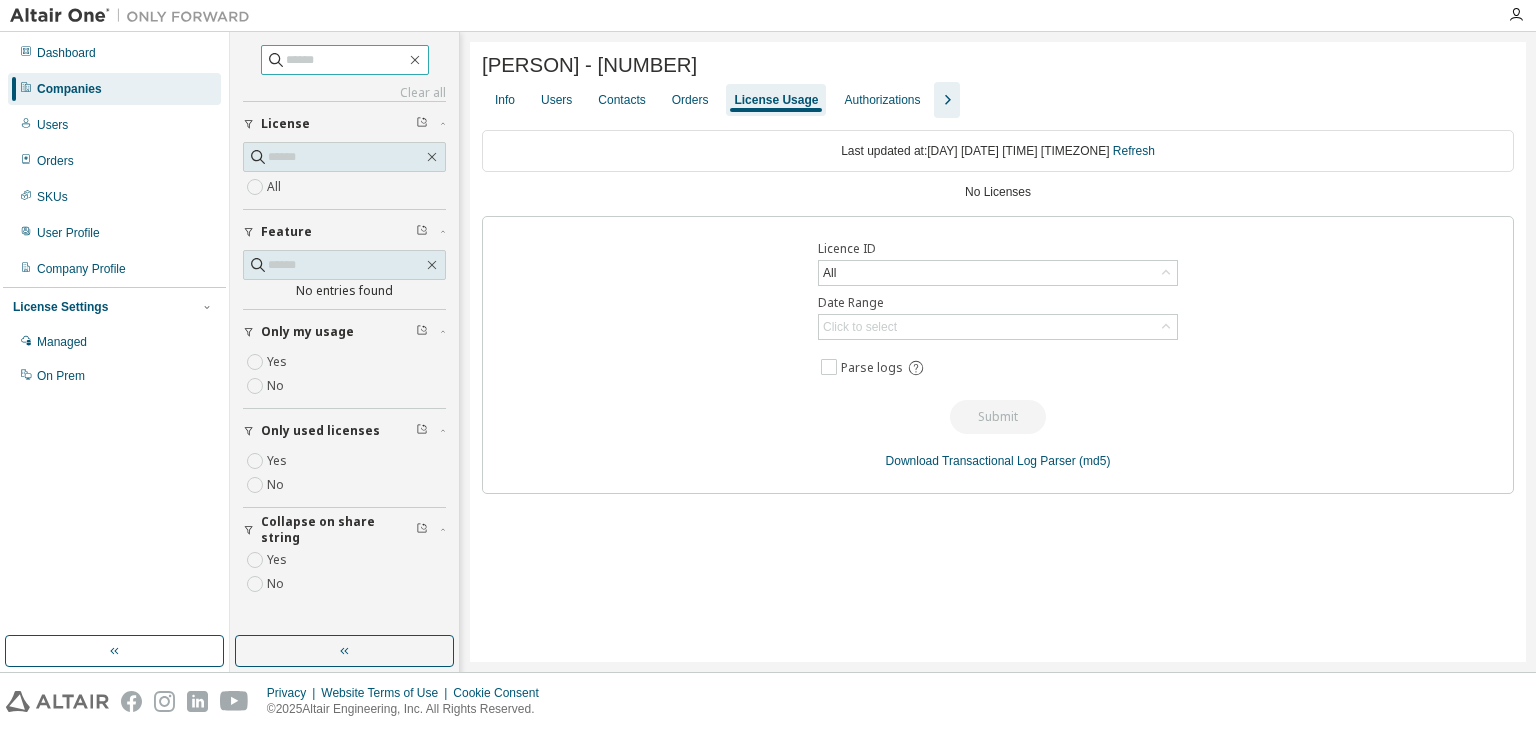 click at bounding box center (346, 60) 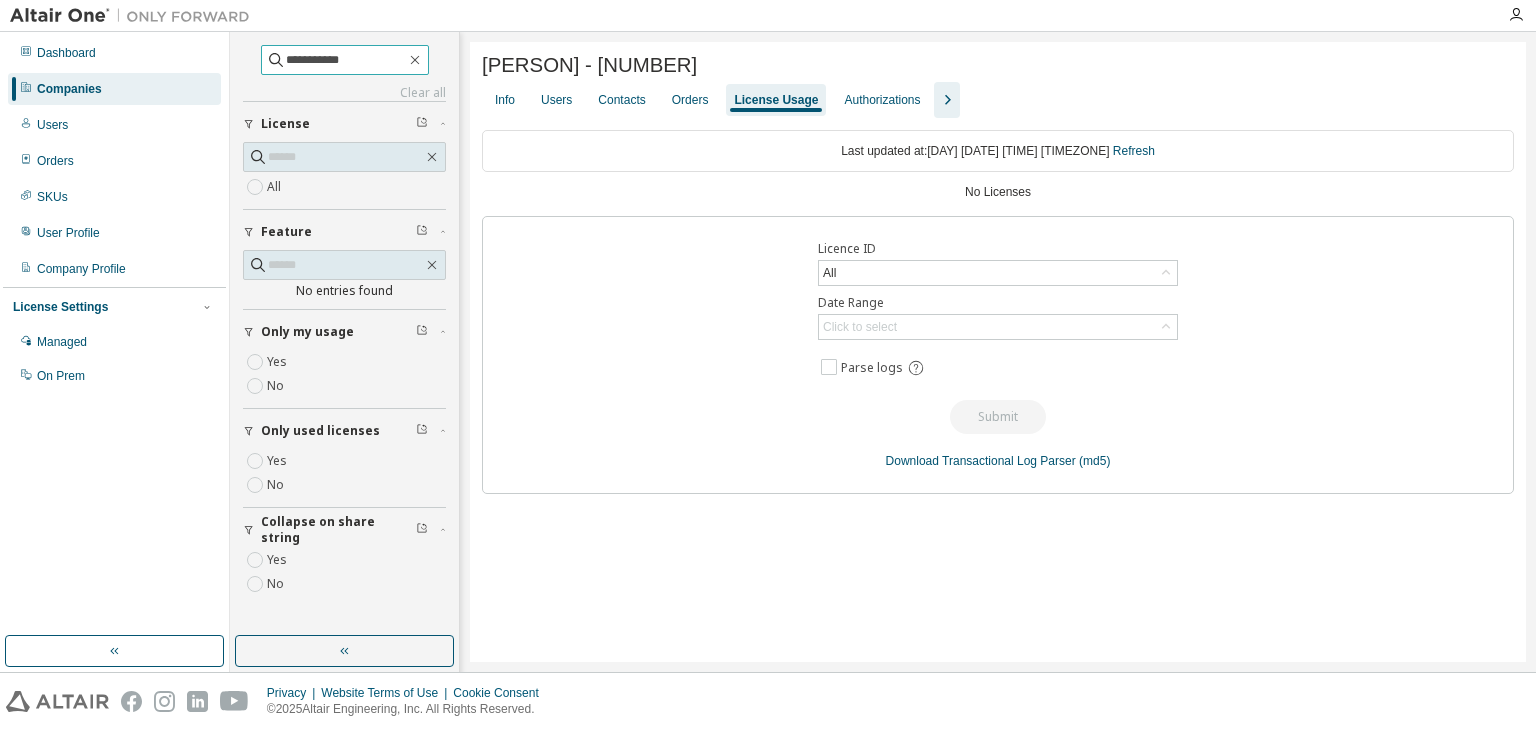 type on "**********" 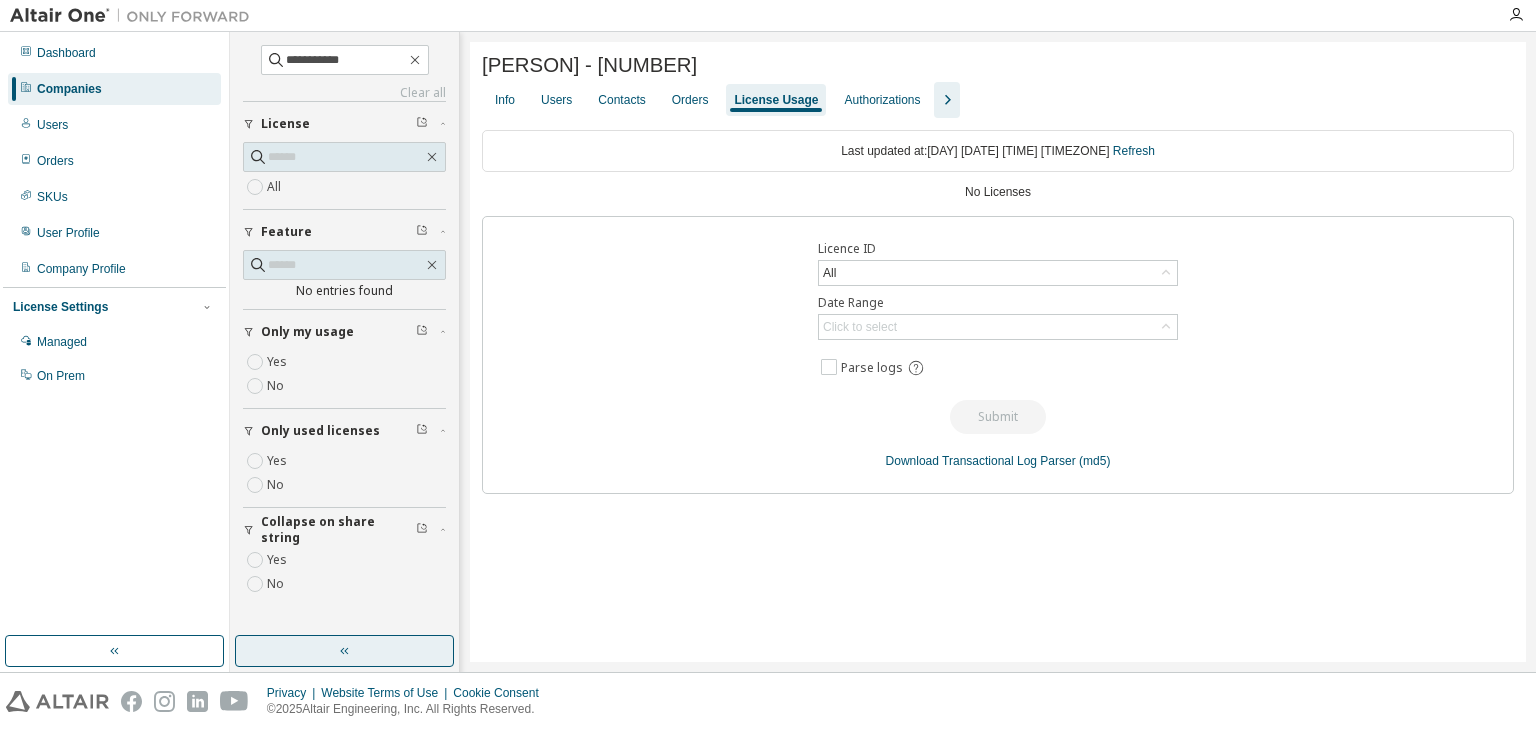 click at bounding box center [344, 651] 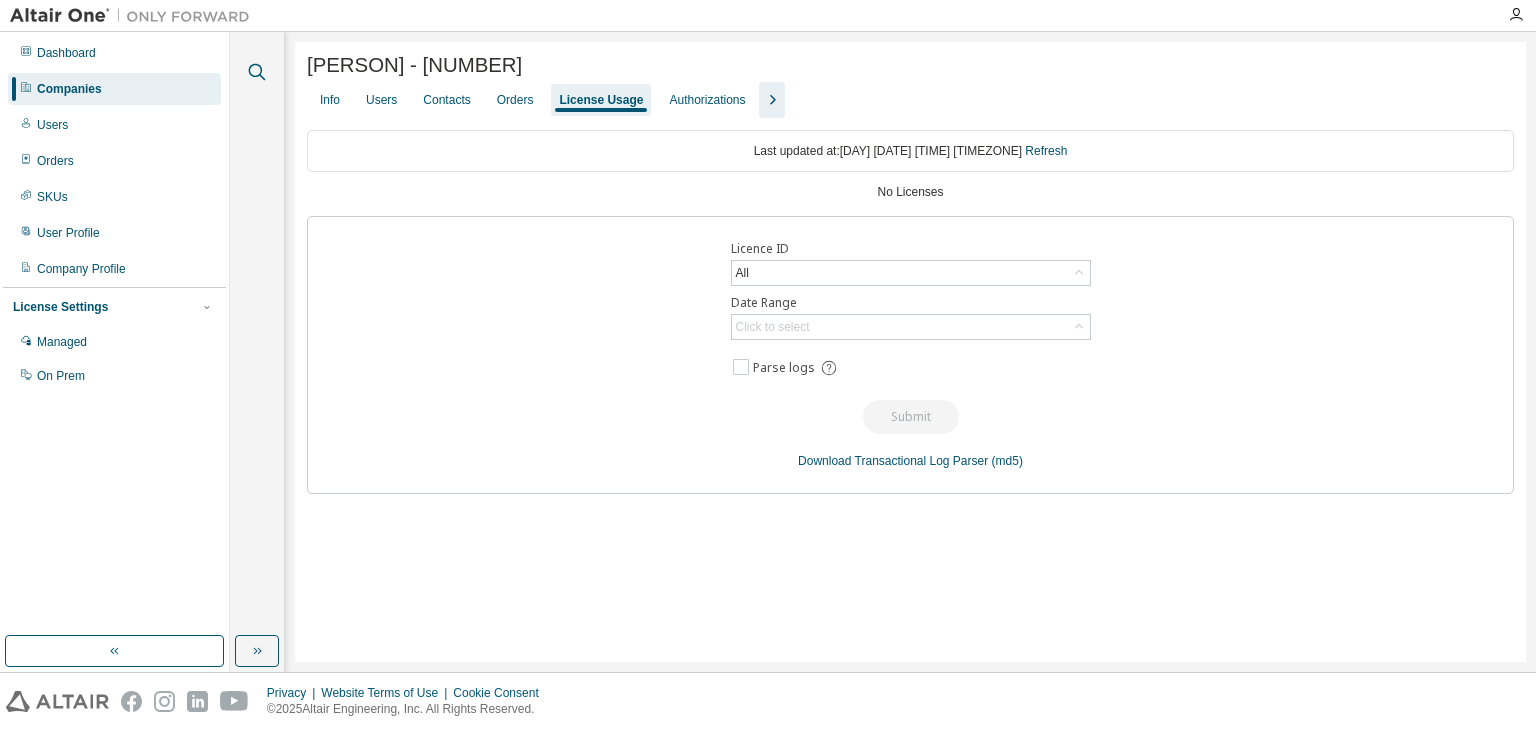 click 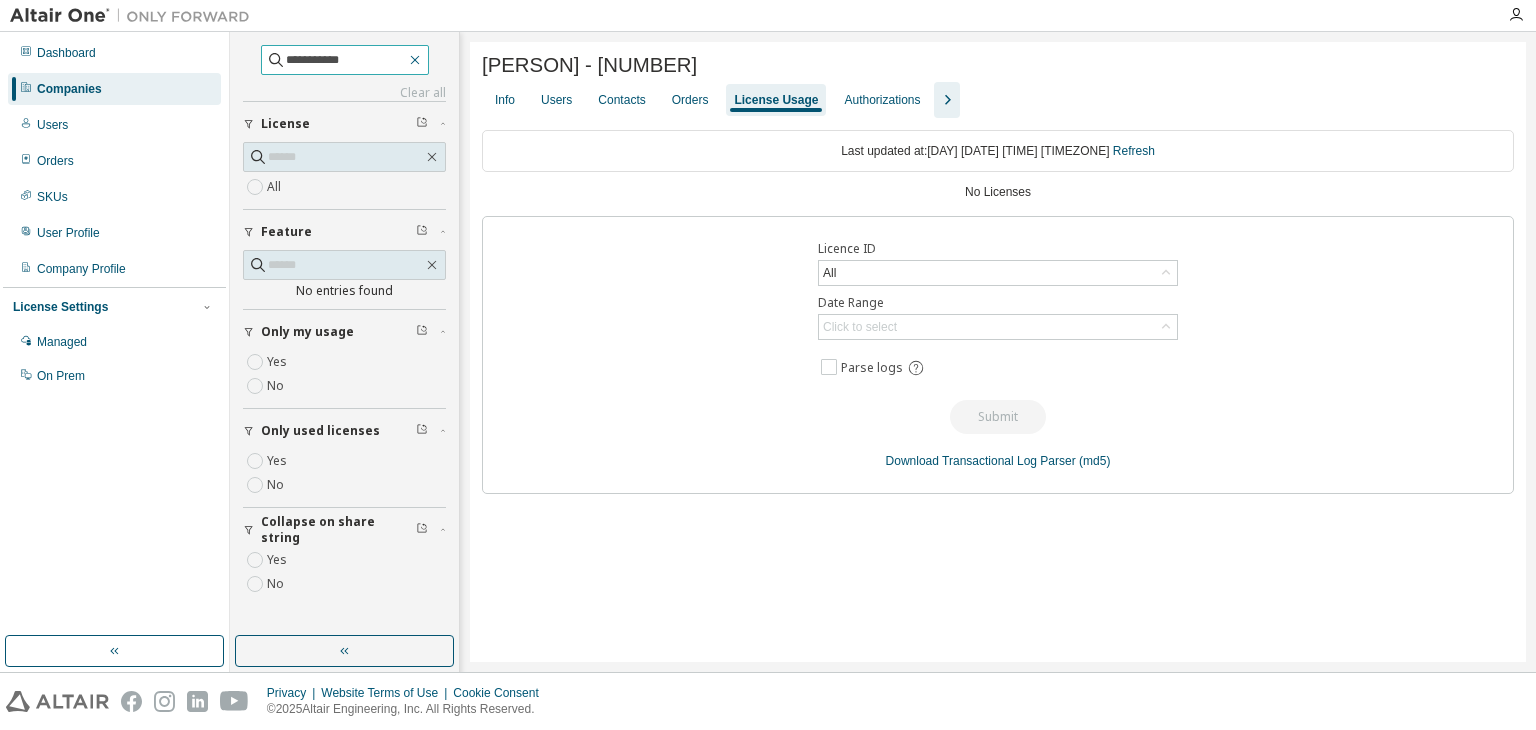 click 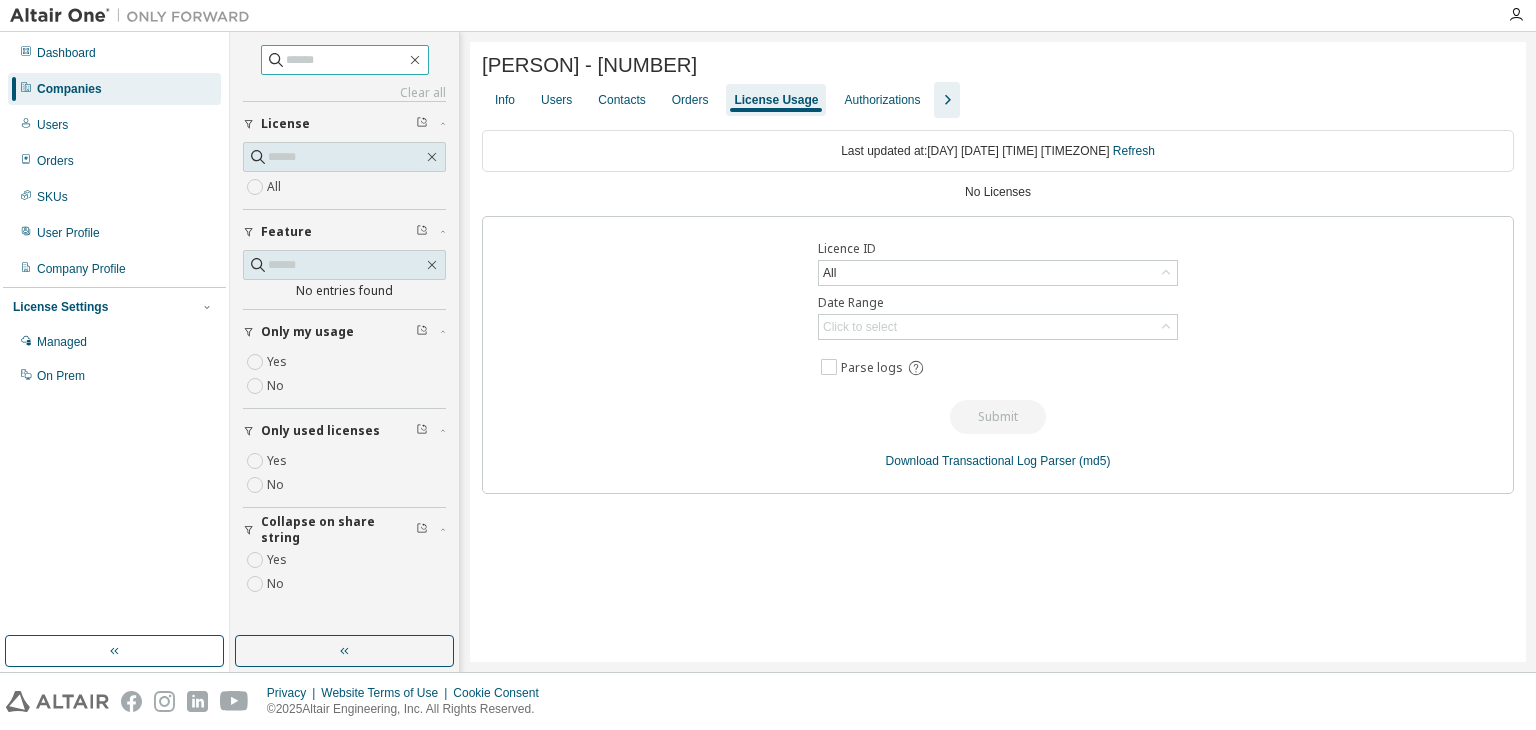 click on "Clear all" at bounding box center (344, 93) 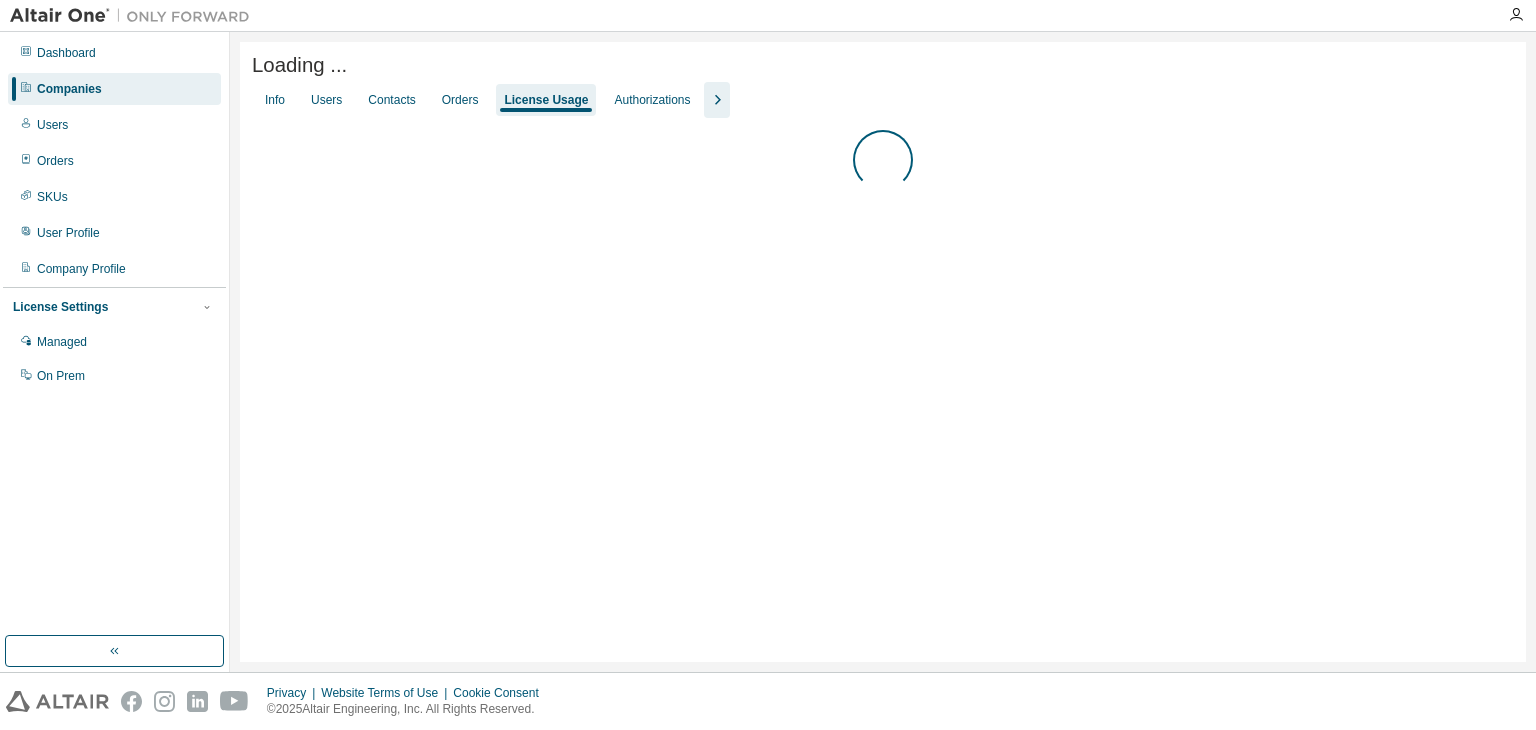 scroll, scrollTop: 0, scrollLeft: 0, axis: both 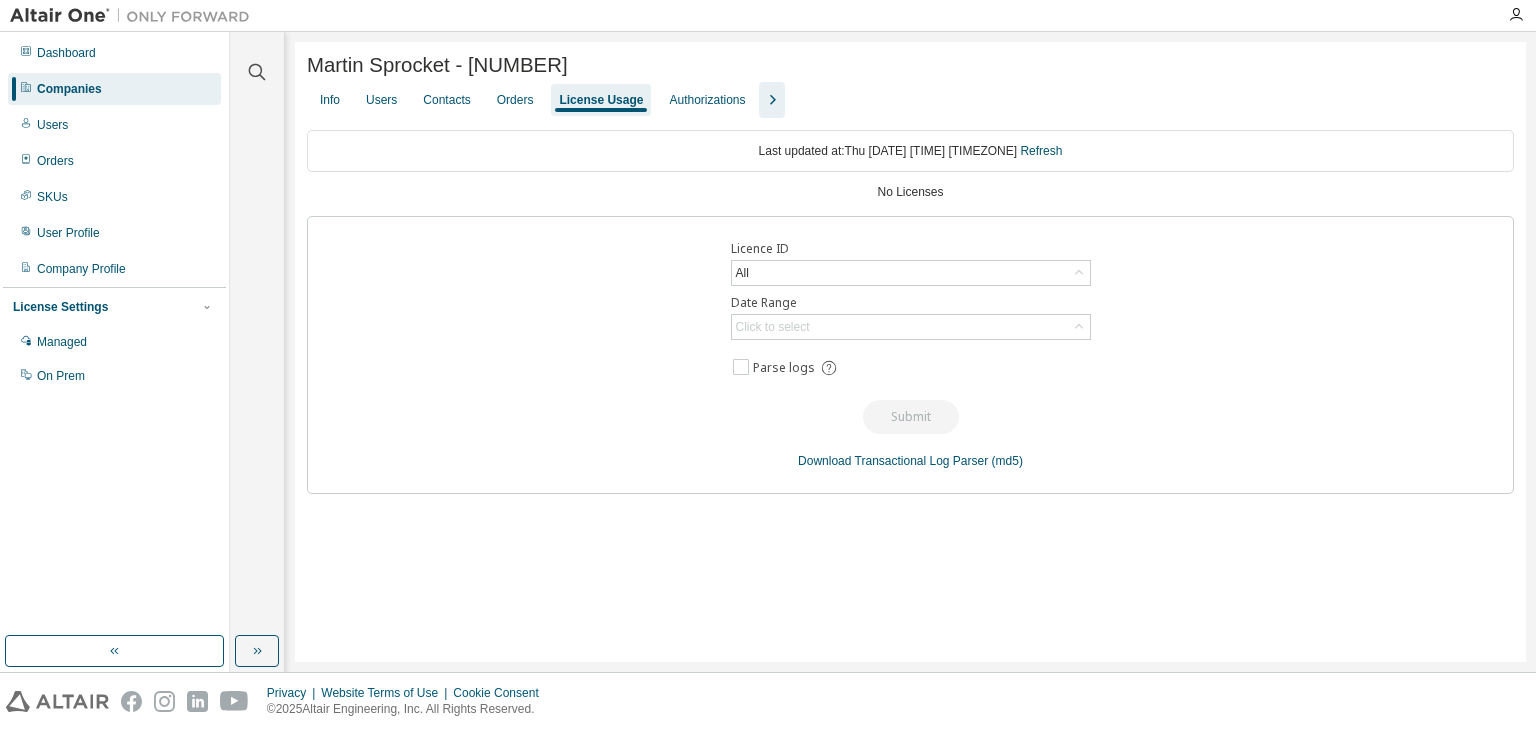 click on "Companies" at bounding box center [114, 89] 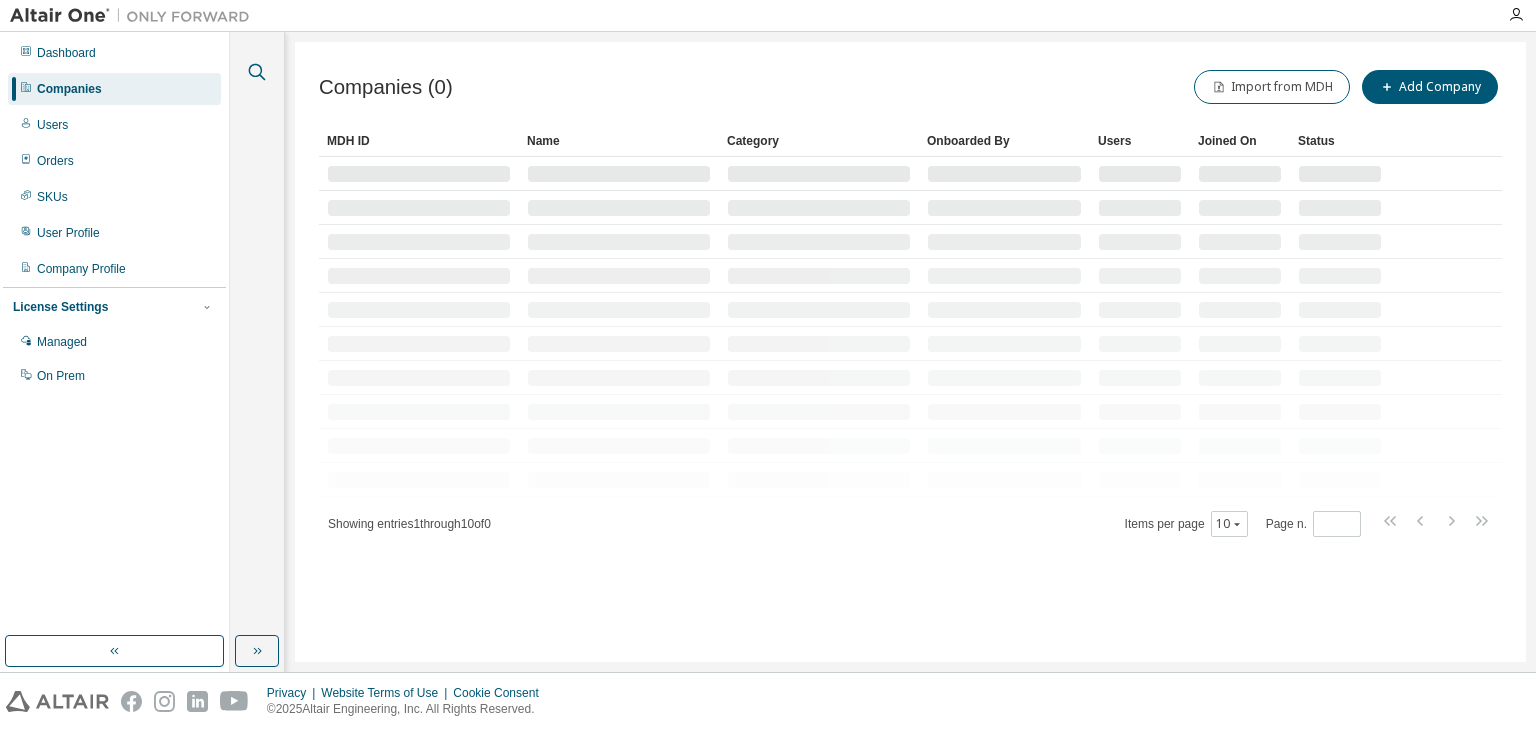 click 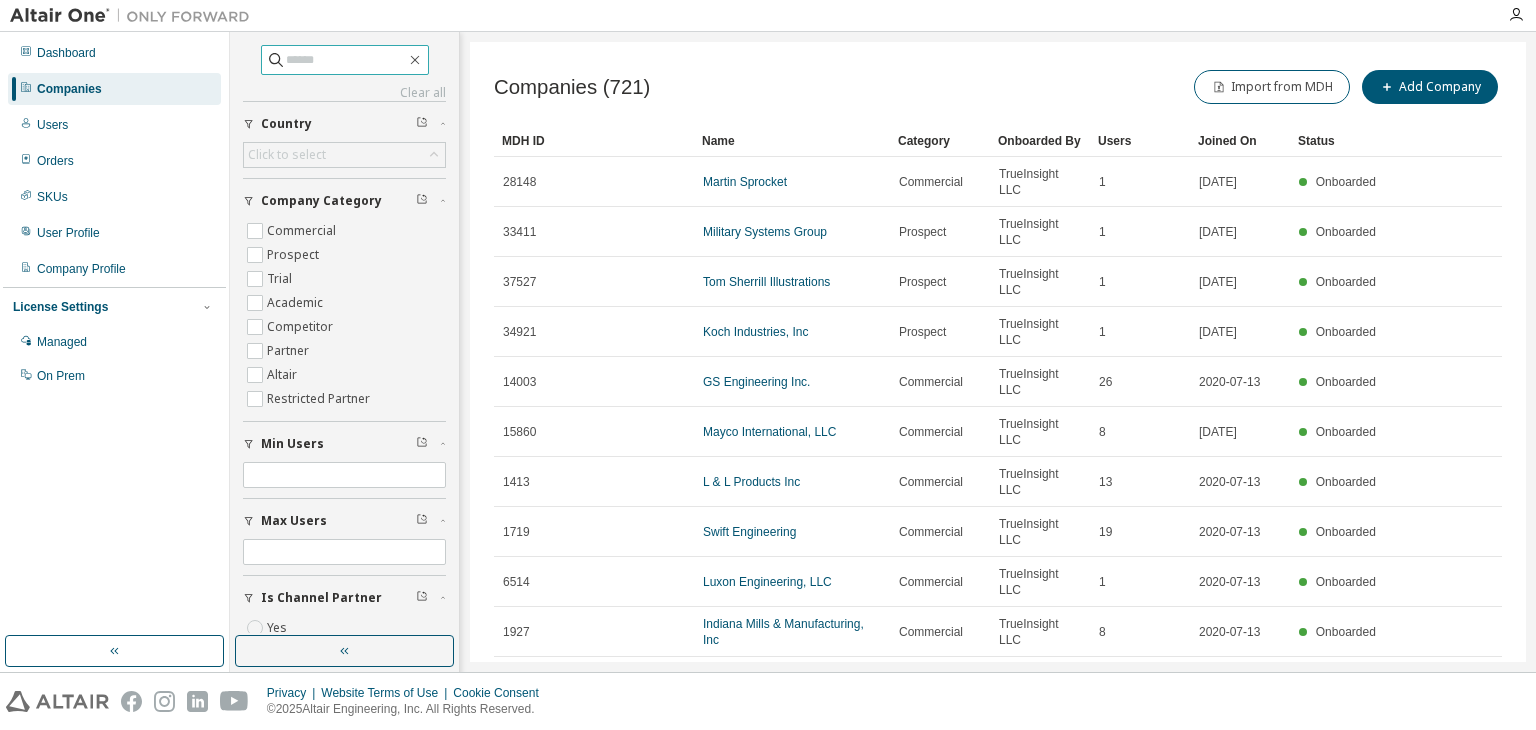 click at bounding box center [346, 60] 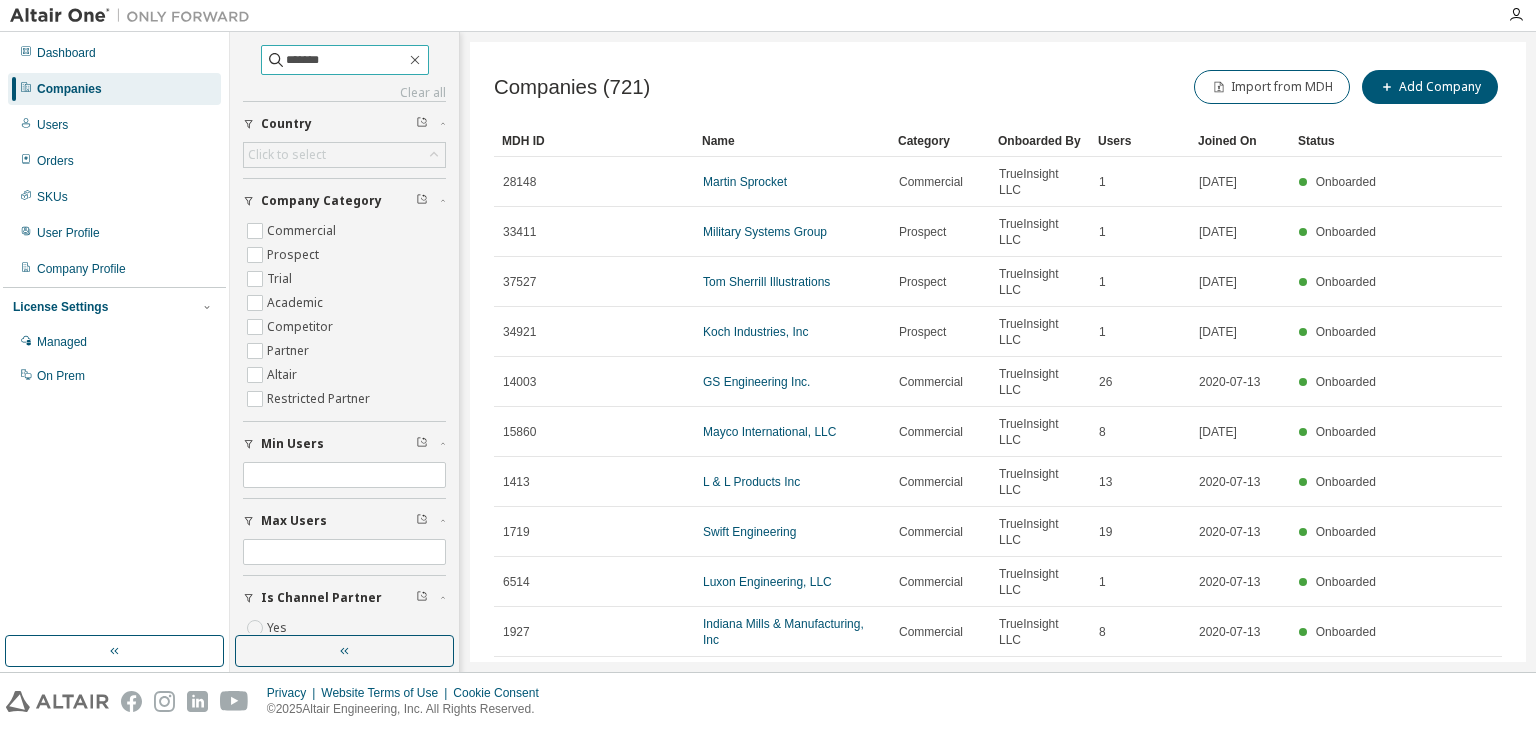 type on "******" 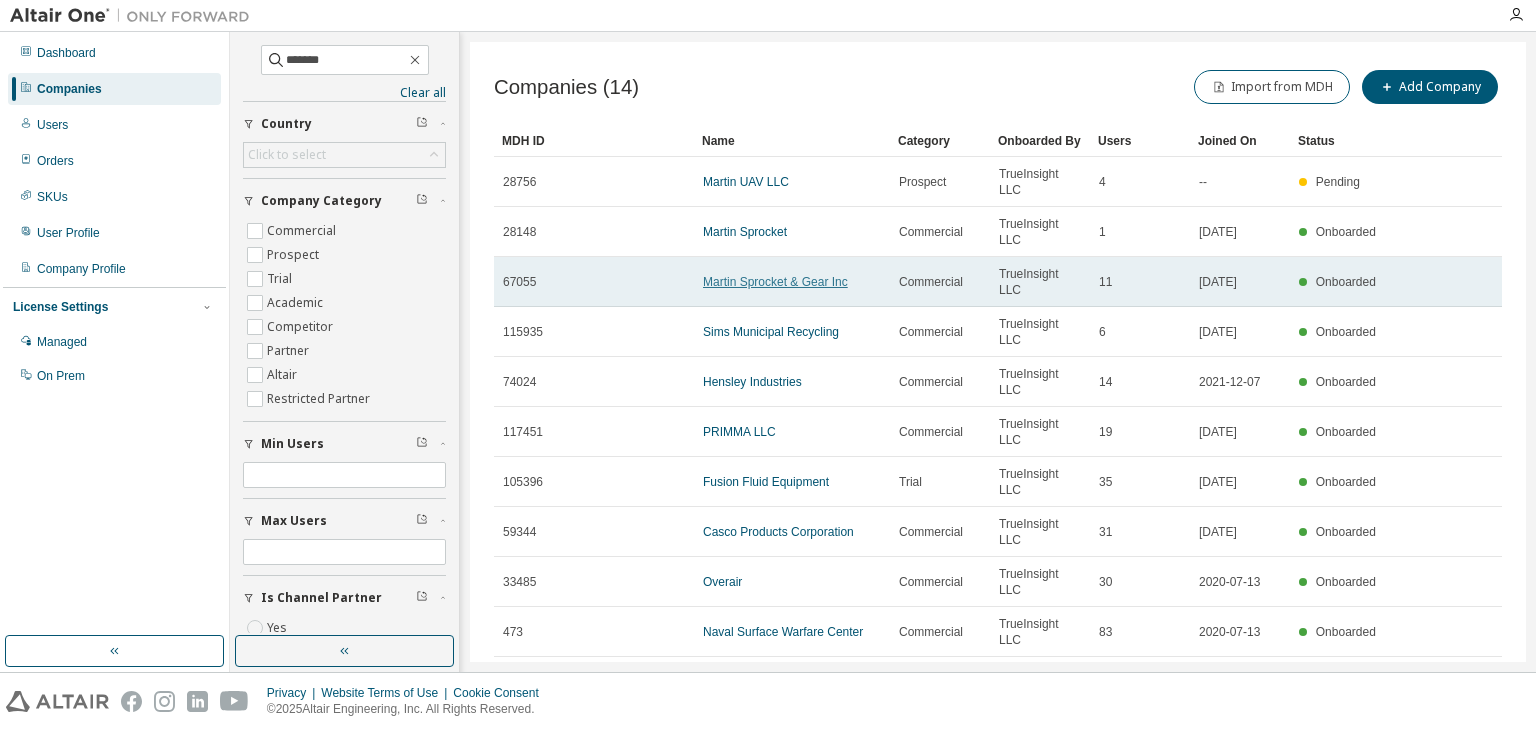 click on "Martin Sprocket & Gear Inc" at bounding box center (775, 282) 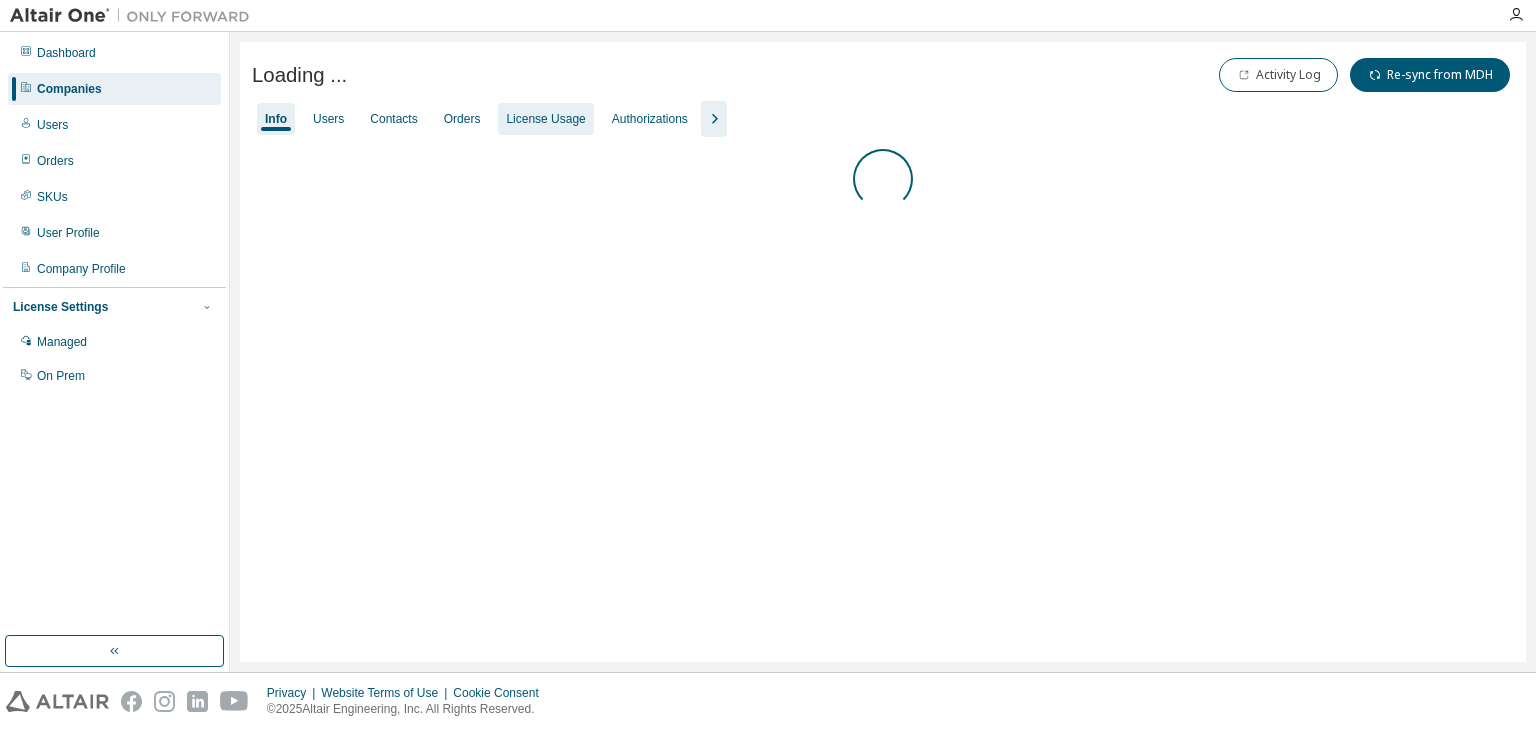 click on "License Usage" at bounding box center [545, 119] 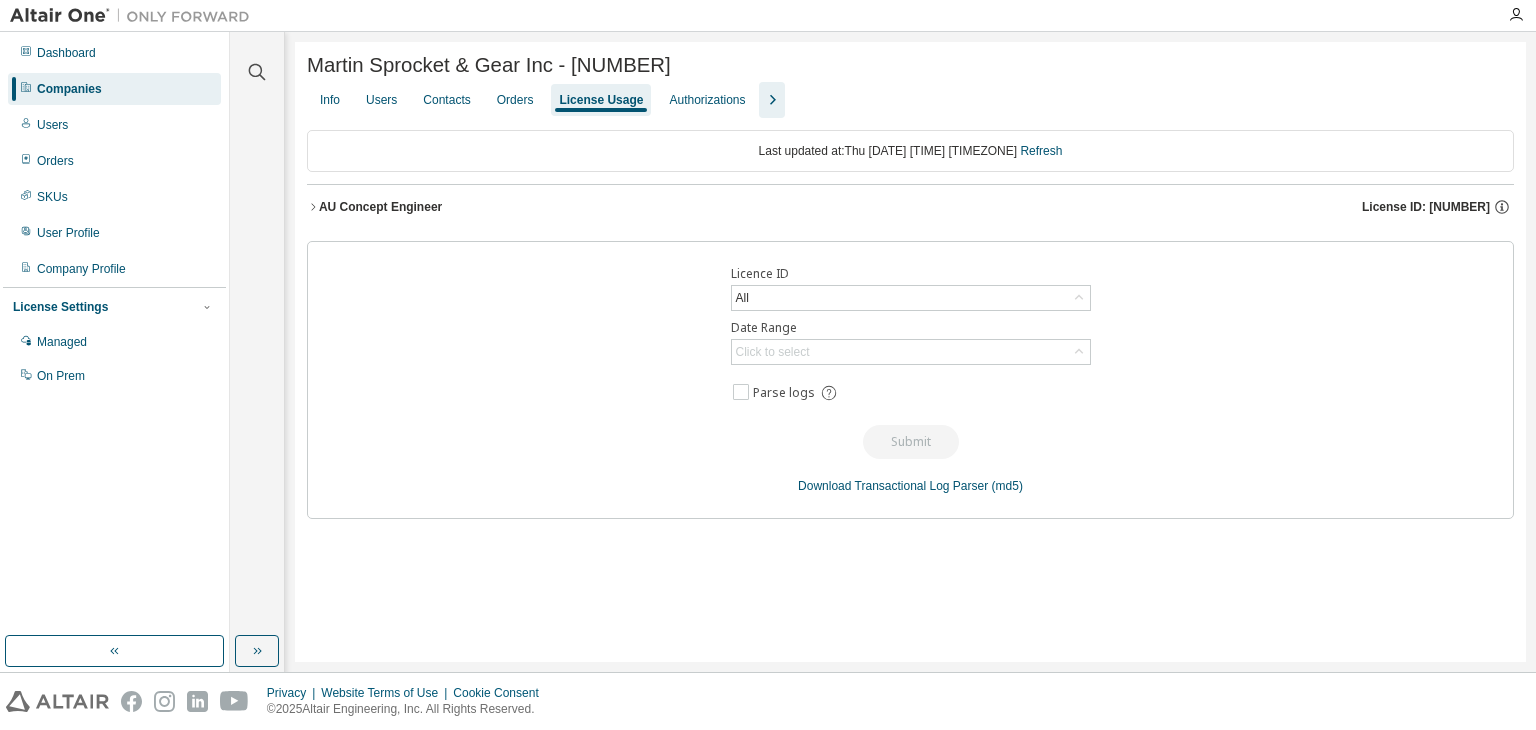 click on "AU Concept Engineer" at bounding box center (380, 207) 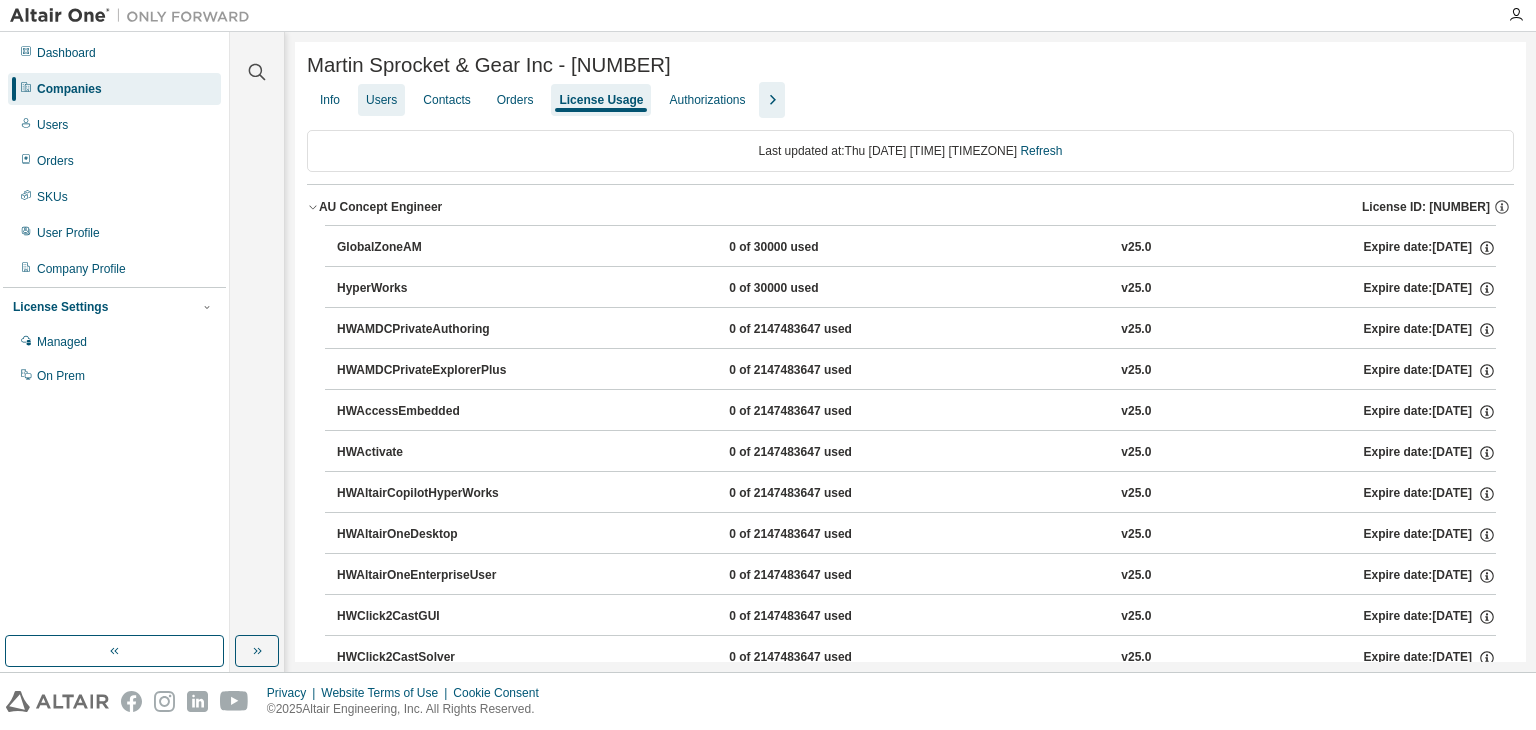 click on "Users" at bounding box center [381, 100] 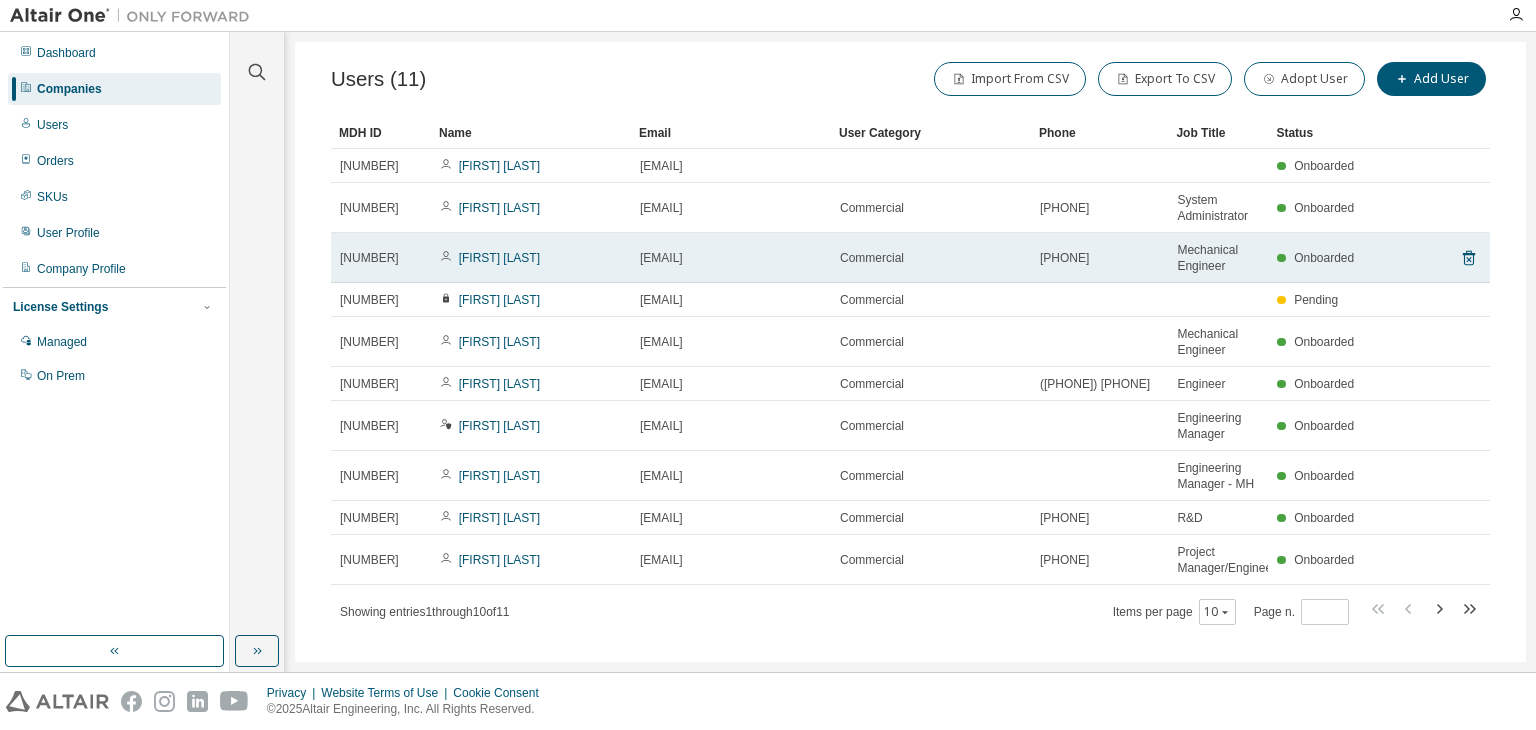 scroll, scrollTop: 0, scrollLeft: 0, axis: both 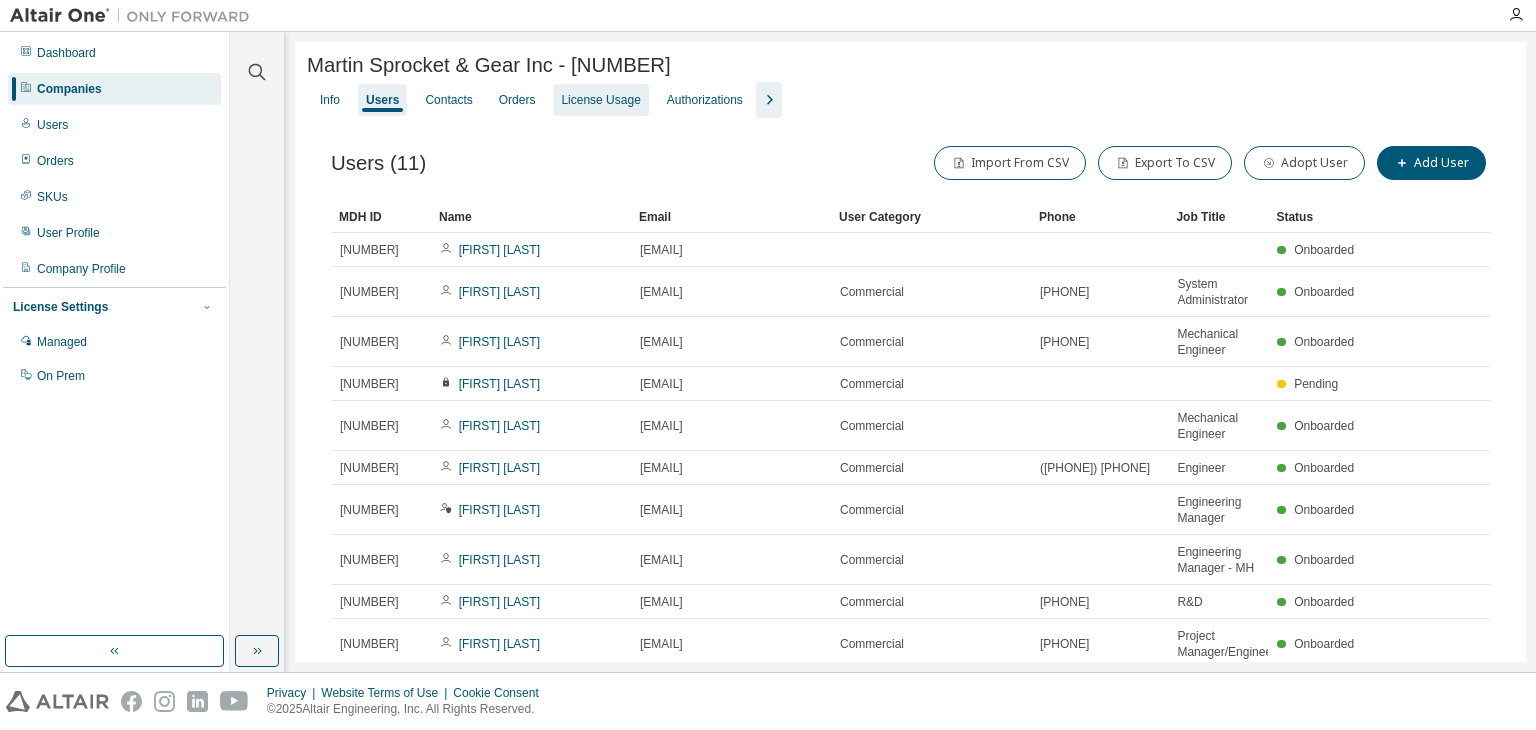 click on "License Usage" at bounding box center (600, 100) 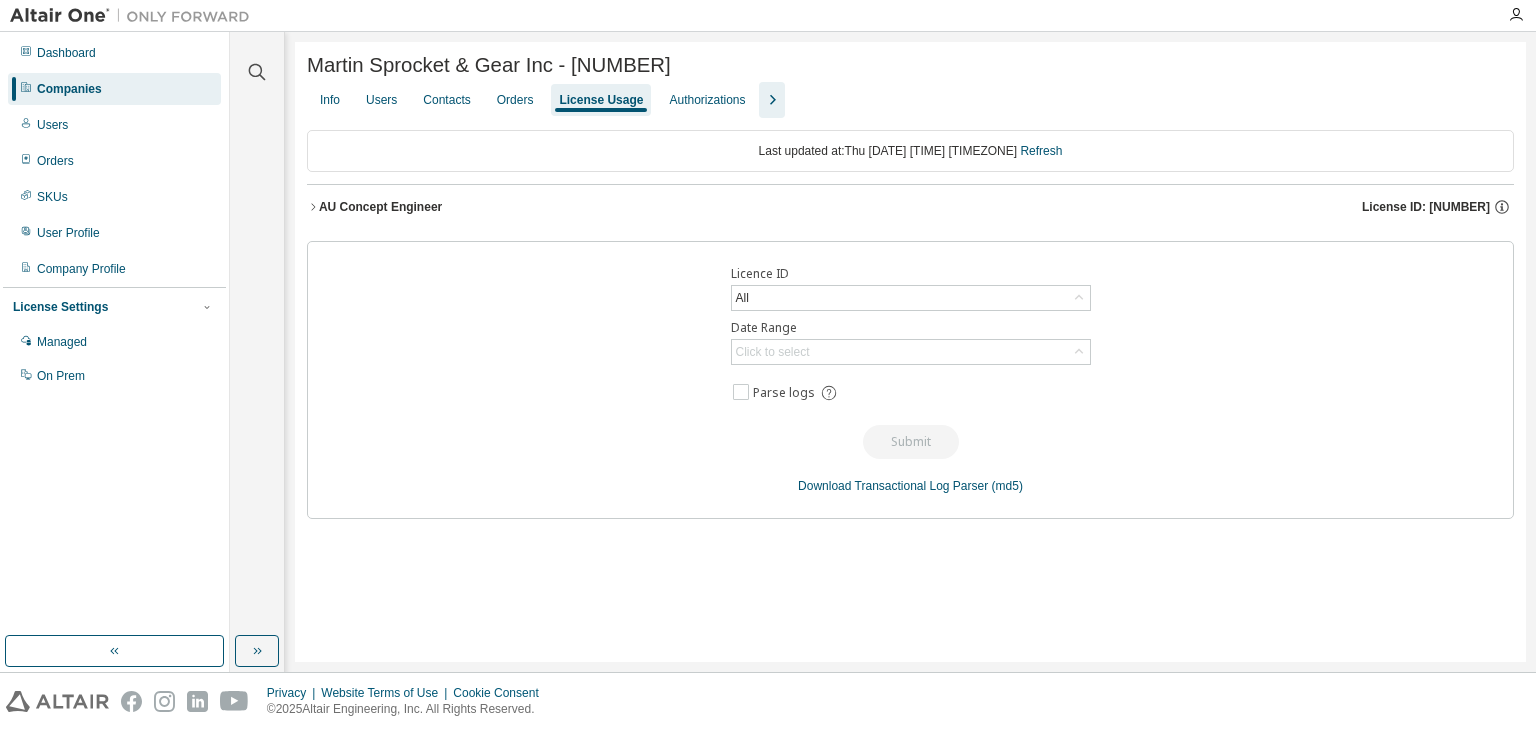 click on "AU Concept Engineer License ID: 126610" at bounding box center (916, 207) 